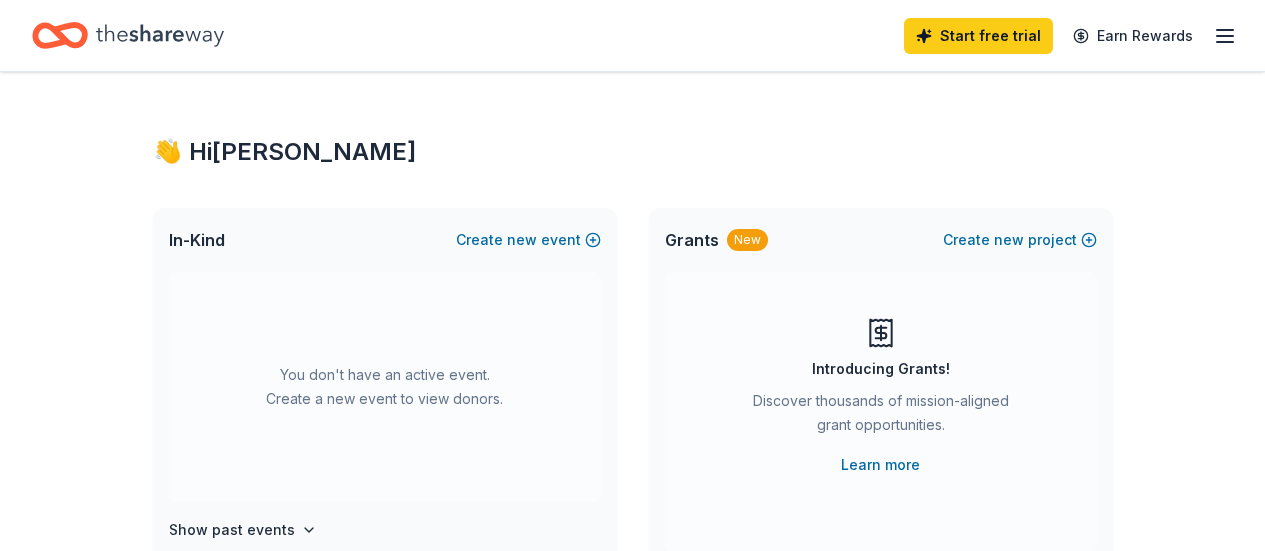 scroll, scrollTop: 0, scrollLeft: 0, axis: both 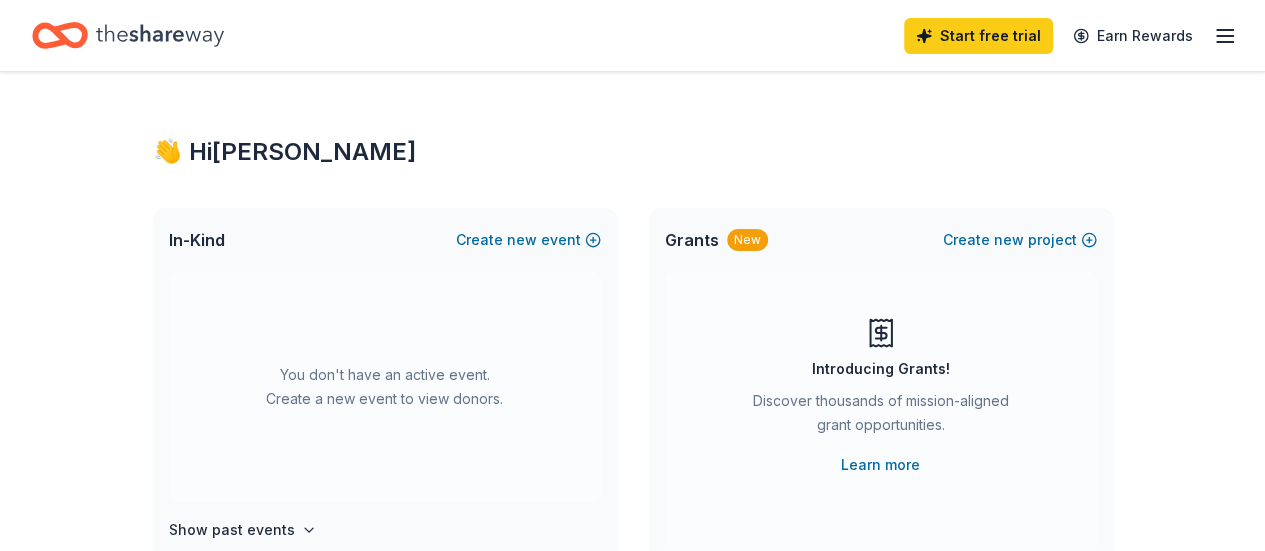 click 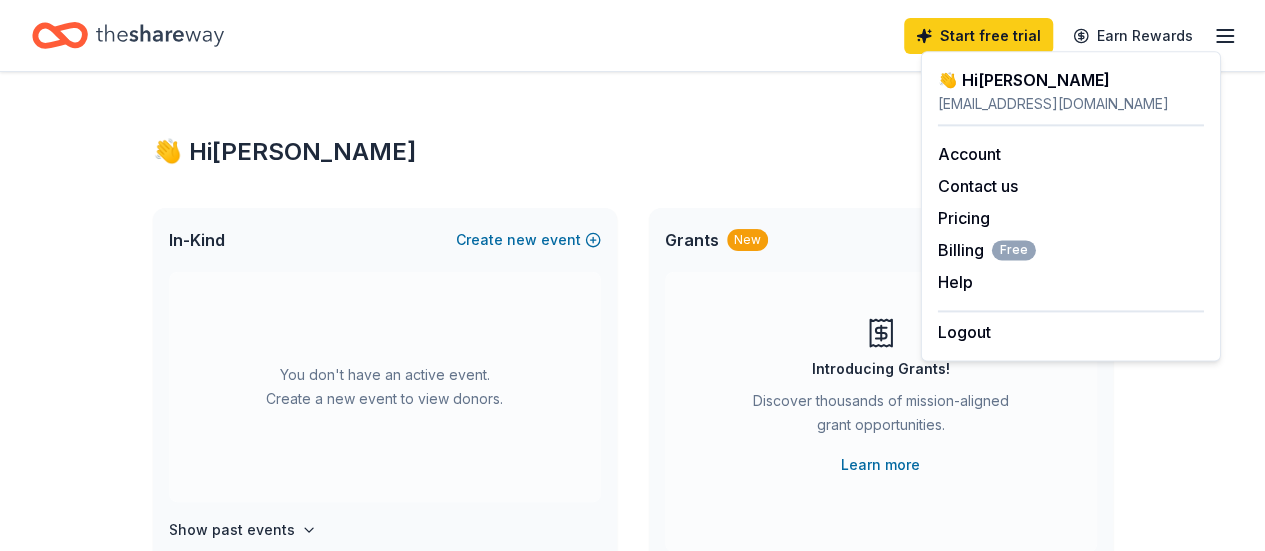 click on "👋 Hi  [PERSON_NAME] In-Kind Create  new  event   You don't have an active event. Create a new event to view donors. Show past events Grants New Create  new  project   Introducing Grants! Discover thousands of mission-aligned grant opportunities. Learn more In-Kind donors viewed On the Free plan, you get 5 in-kind profile views each month. You have not yet viewed any  in-kind  profiles this month. Create a new  event   to view  donors . Grants viewed On the Free plan, you get 5 grant profile views each month. You have not yet viewed any  grant  profiles this month. Create a new  project   to view  grants ." at bounding box center (633, 656) 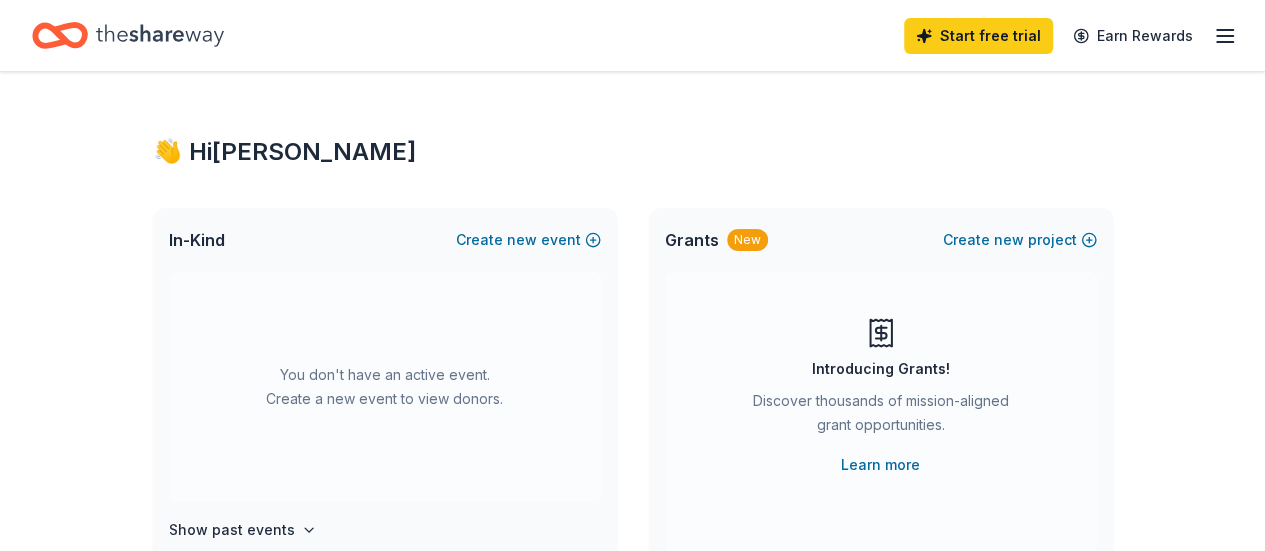 scroll, scrollTop: 100, scrollLeft: 0, axis: vertical 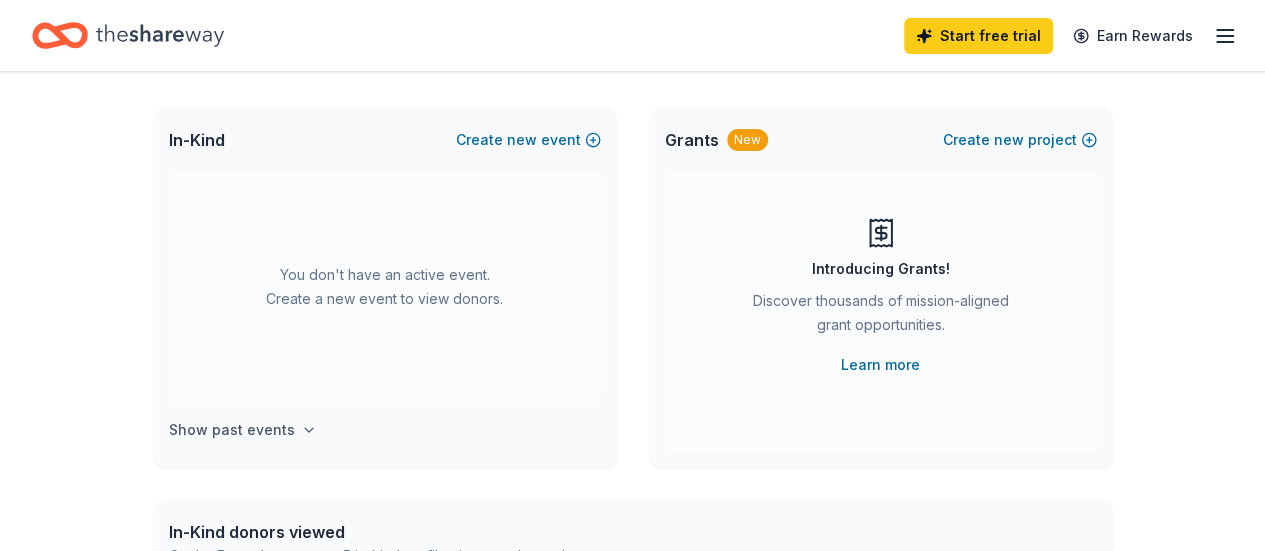 click on "Show past events" at bounding box center [232, 430] 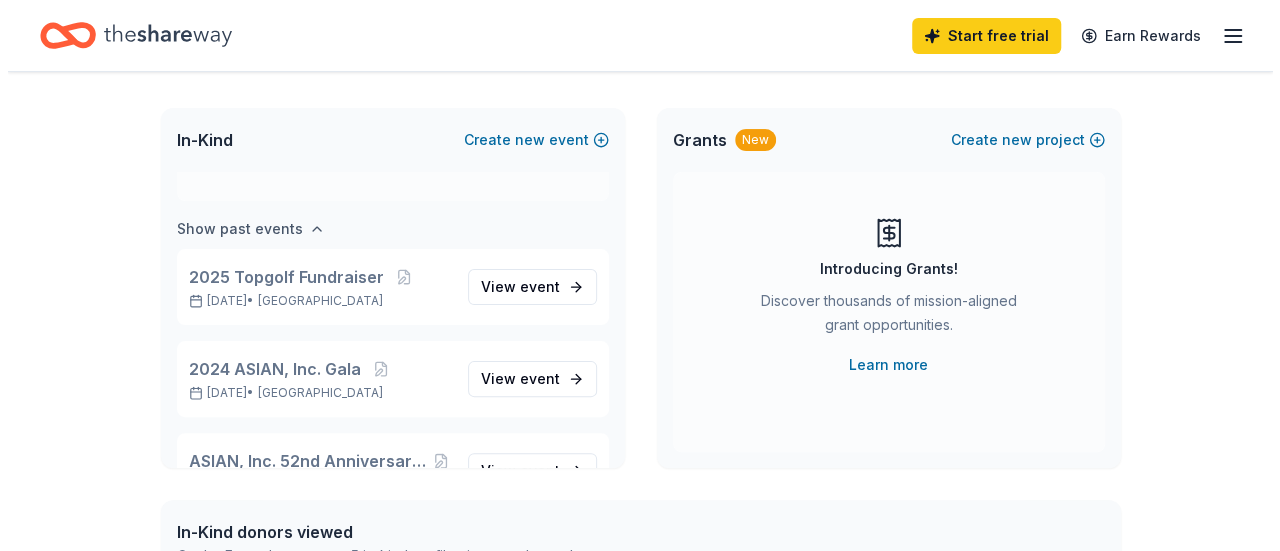 scroll, scrollTop: 230, scrollLeft: 0, axis: vertical 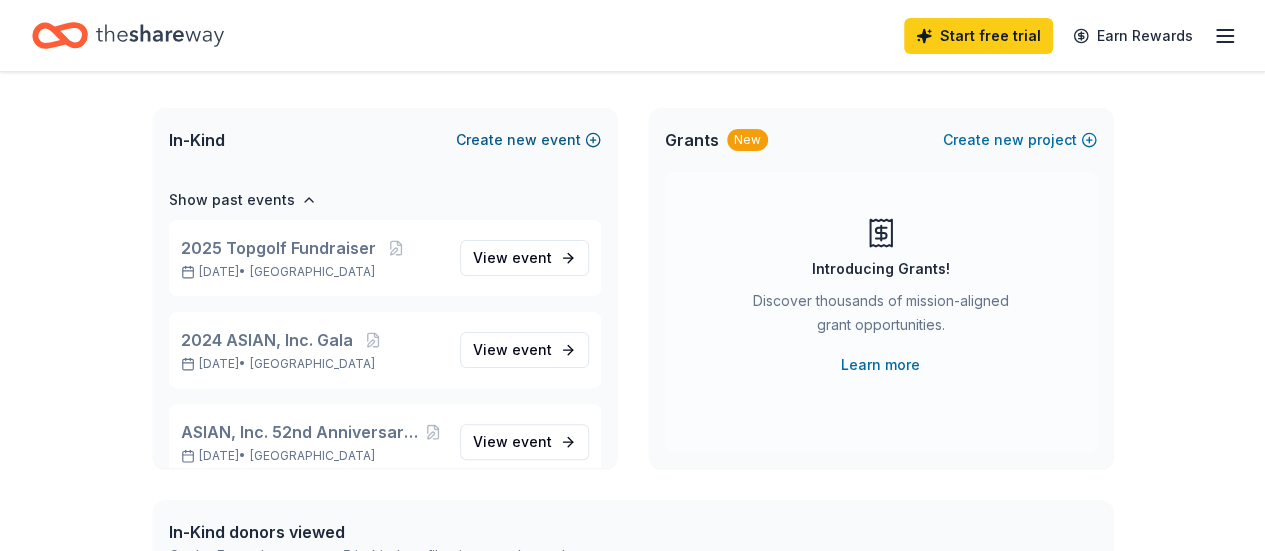 click on "Create  new  event" at bounding box center [528, 140] 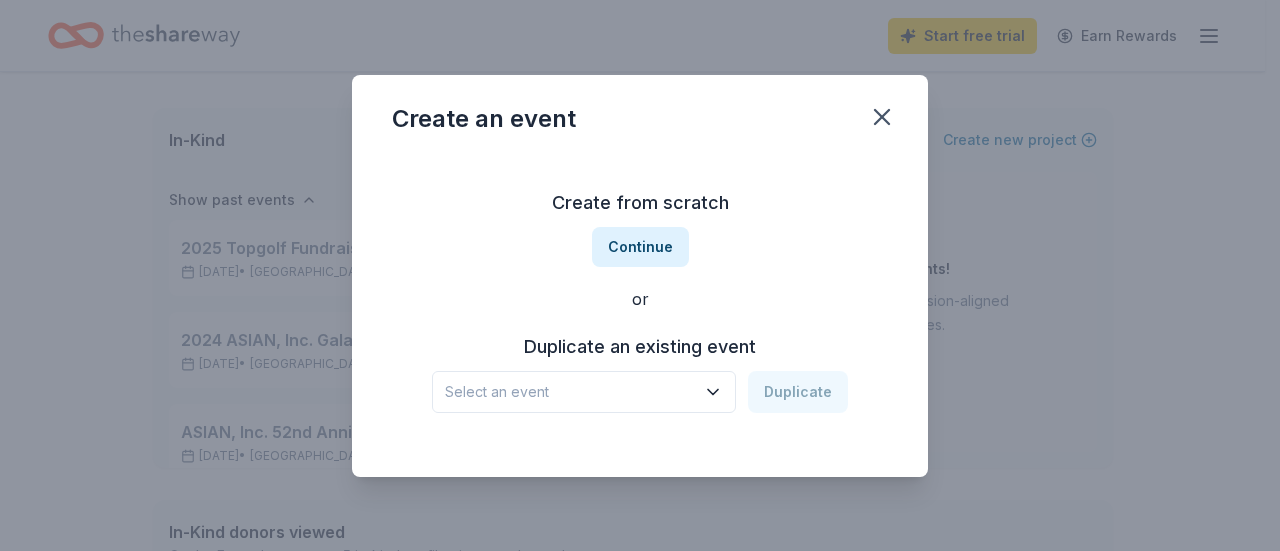 click on "Select an event" at bounding box center [570, 392] 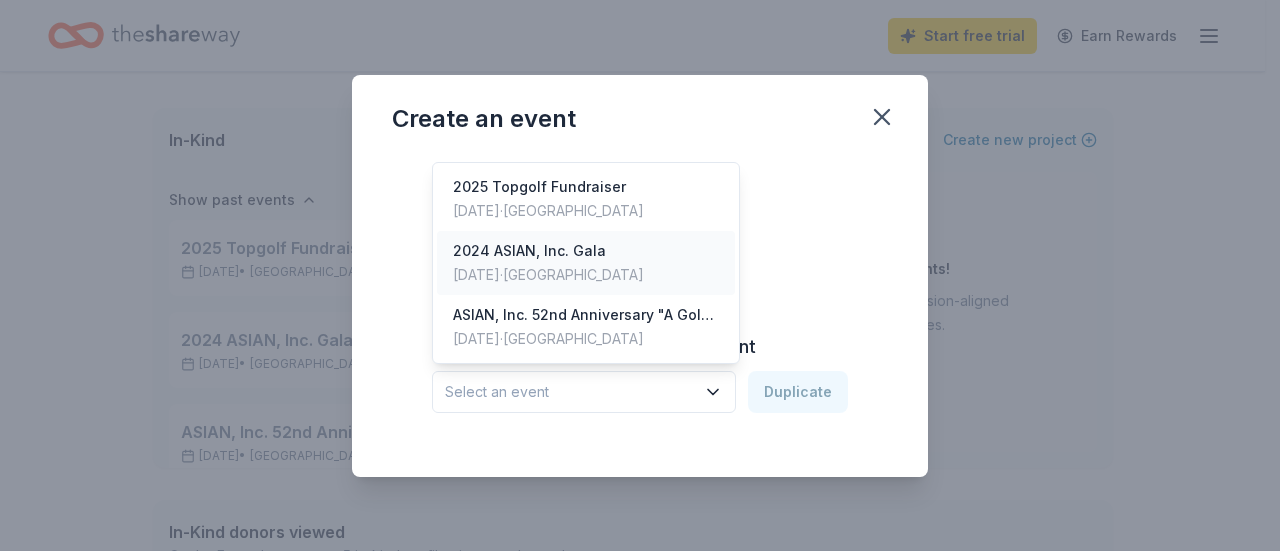 click on "[DATE]  ·  [GEOGRAPHIC_DATA]" at bounding box center [548, 275] 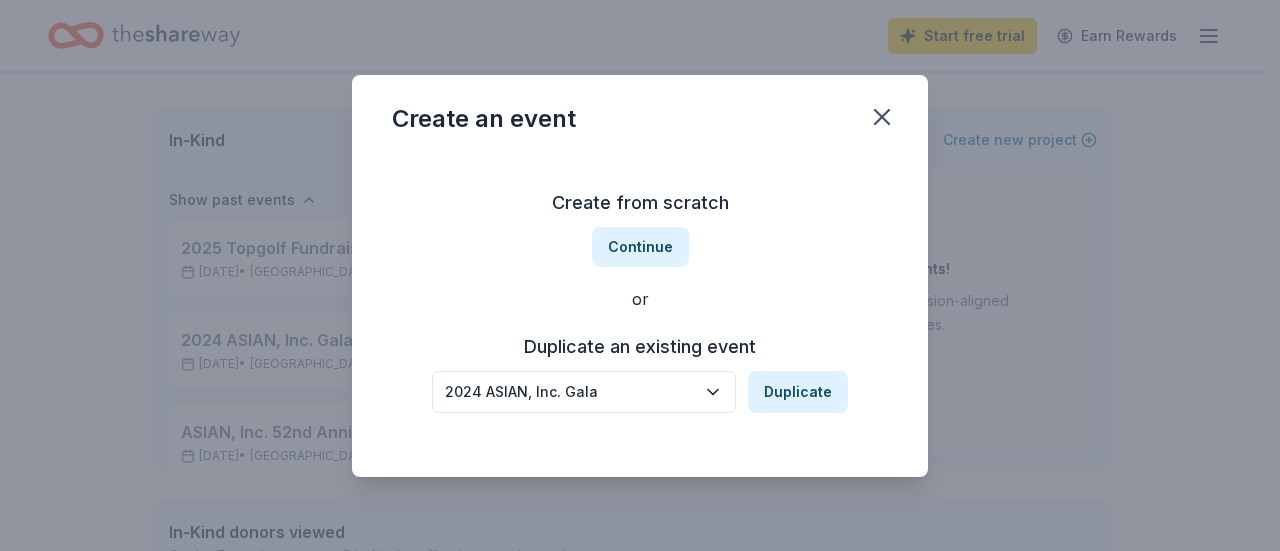 click on "2024 ASIAN, Inc. Gala" at bounding box center (570, 392) 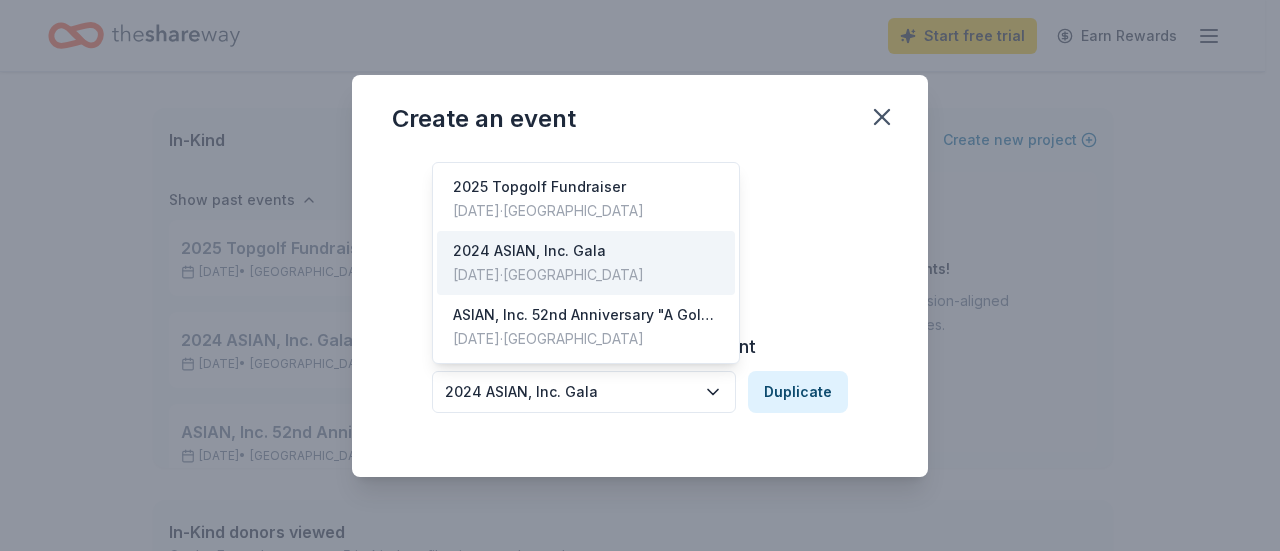 click on "2024 ASIAN, Inc. Gala Duplicate" at bounding box center (640, 392) 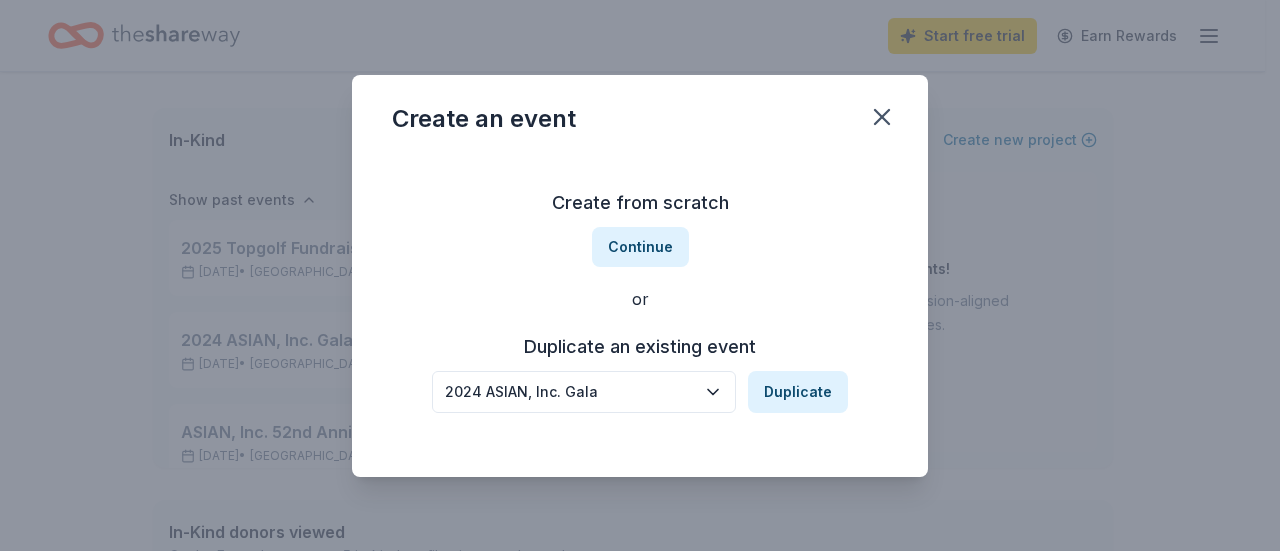click on "Duplicate" at bounding box center [798, 392] 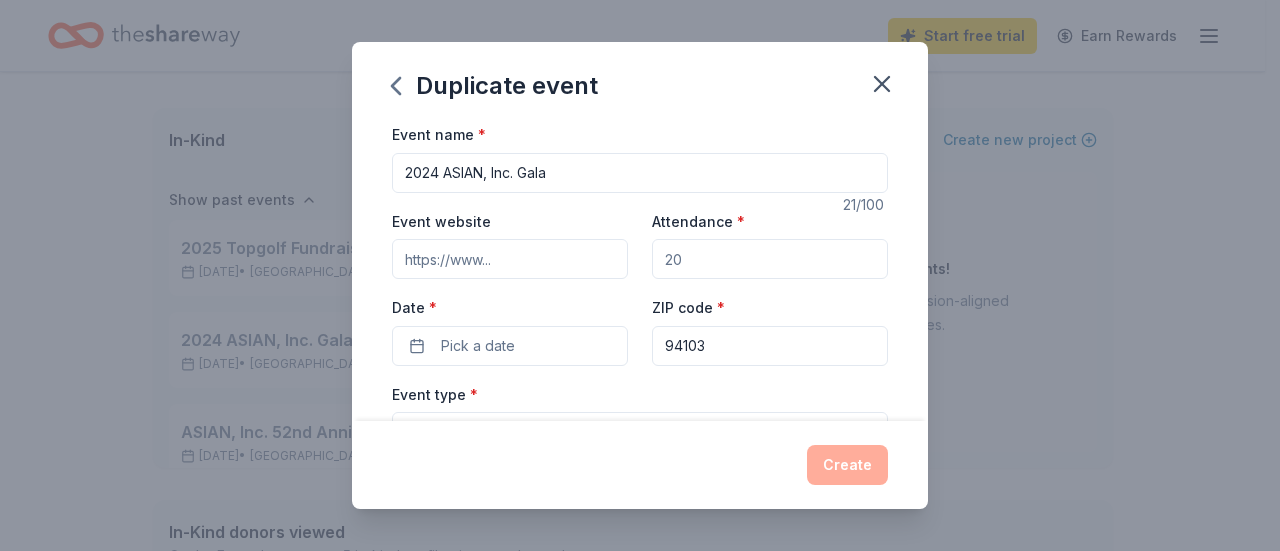 click on "2024 ASIAN, Inc. Gala" at bounding box center (640, 173) 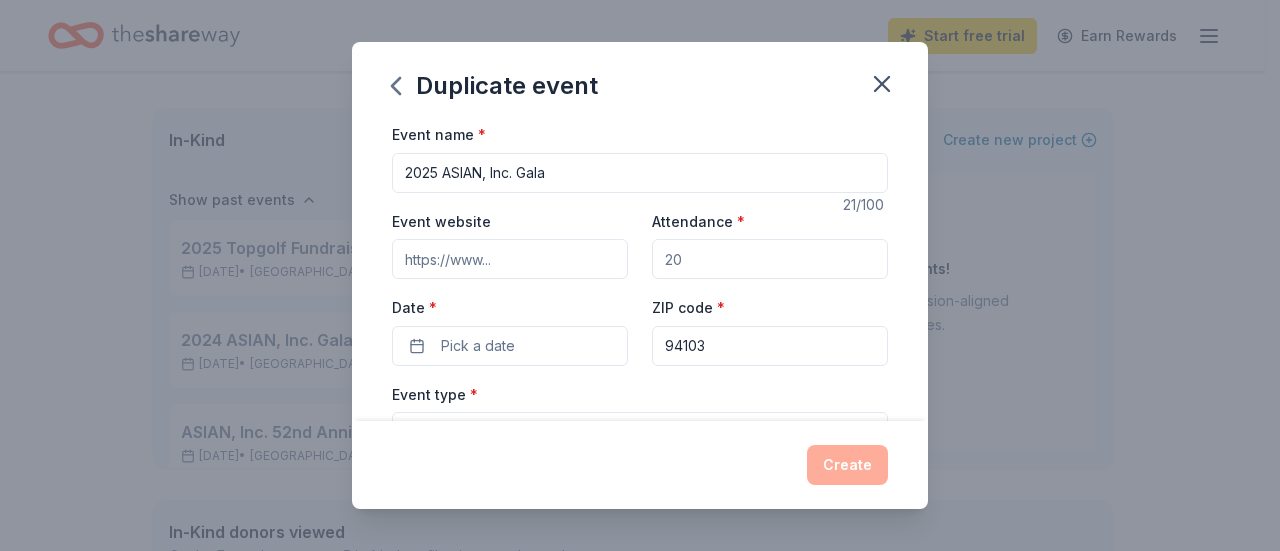 type on "2025 ASIAN, Inc. Gala" 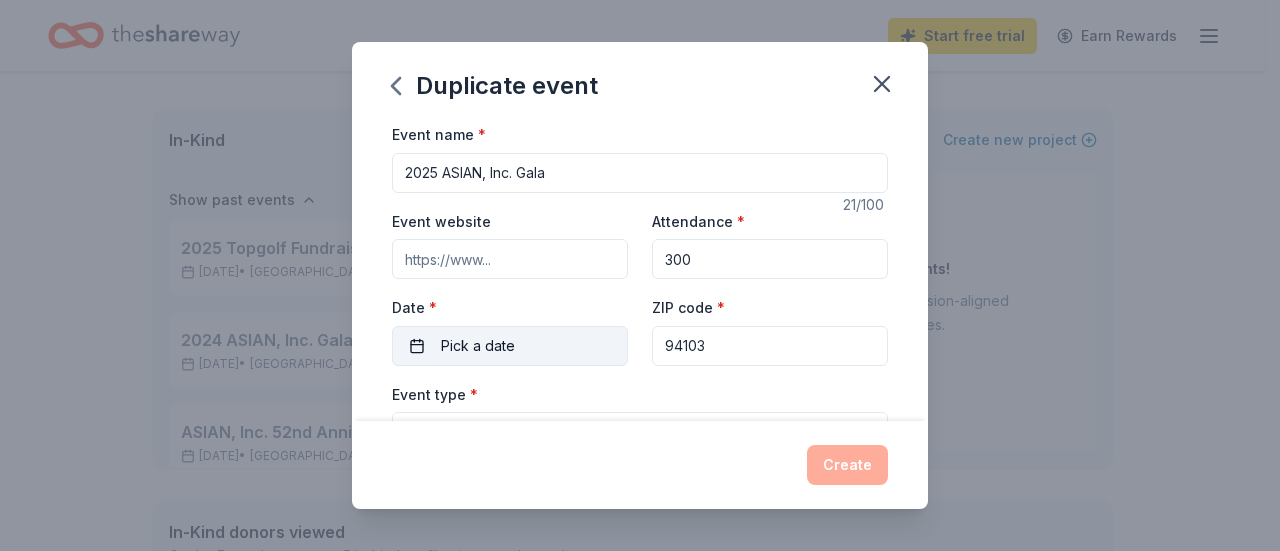 type on "300" 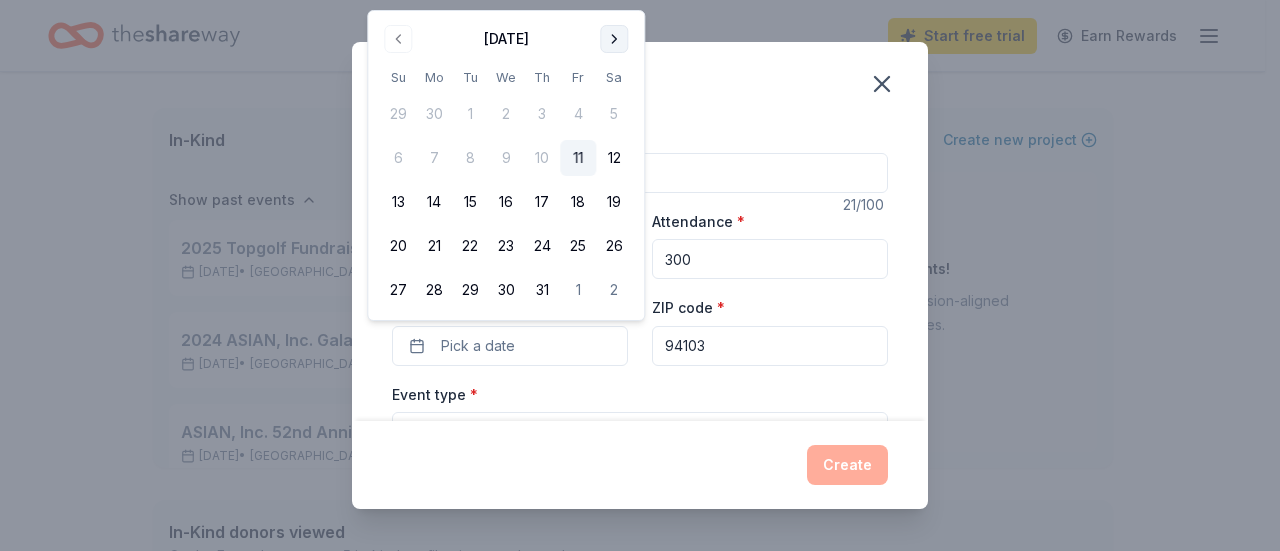click at bounding box center [614, 39] 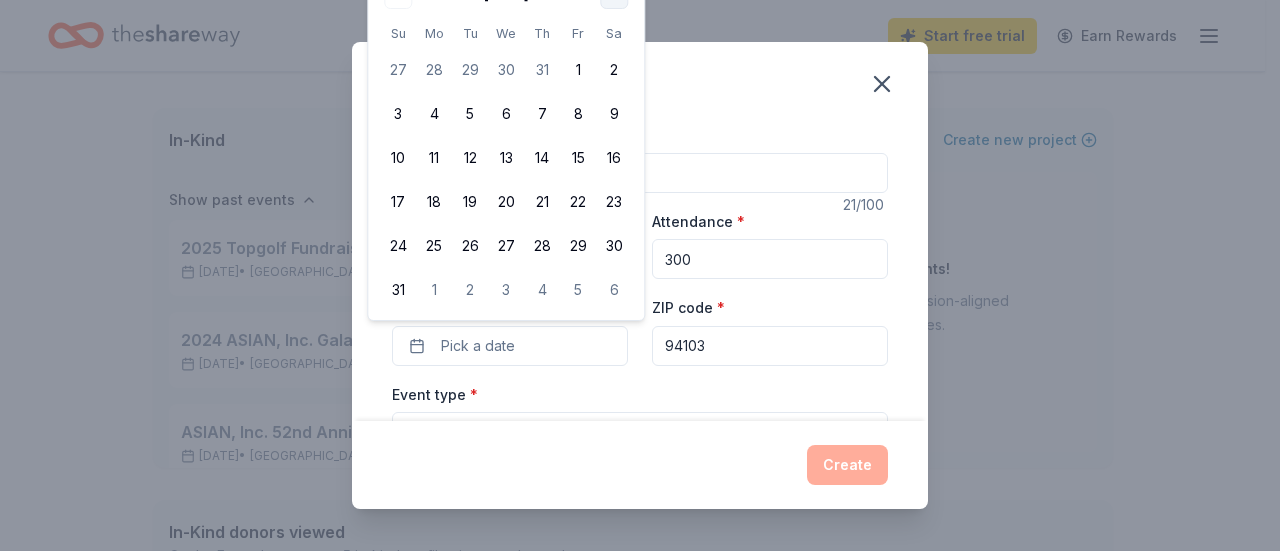 click on "Sa" at bounding box center (614, 33) 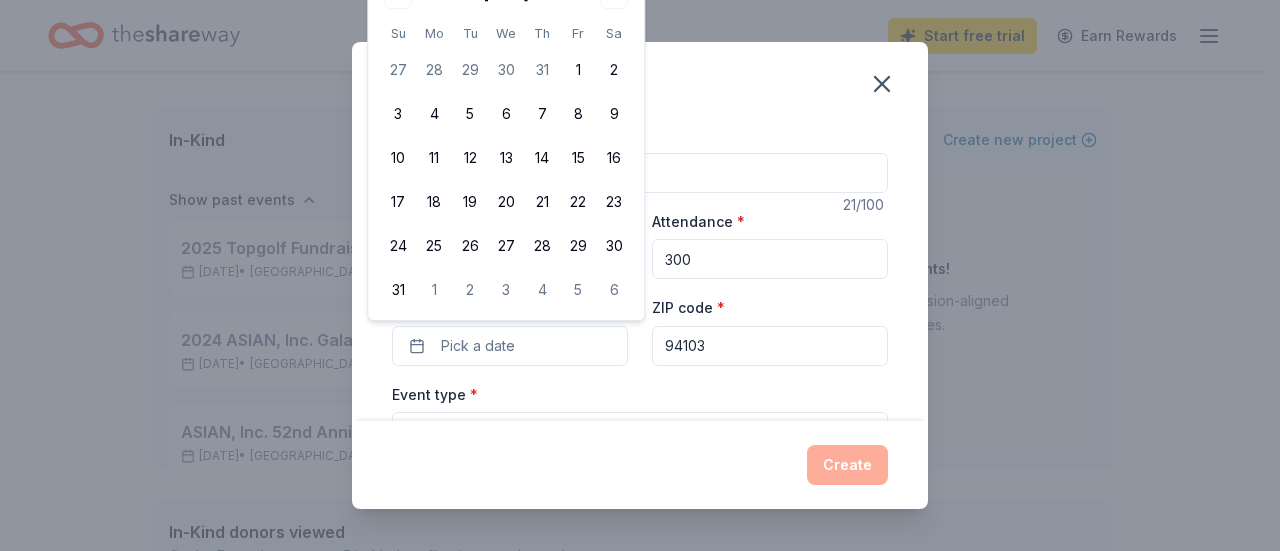 click on "Event name * 2025 ASIAN, Inc. Gala 21 /100 Event website Attendance * 300 Date * Pick a date ZIP code * 94103 Event type * Select Demographic Select We use this information to help brands find events with their target demographic to sponsor their products. Mailing address Apt/unit Description What are you looking for? * Auction & raffle Meals Snacks Desserts Alcohol Beverages Send me reminders Email me reminders of donor application deadlines Recurring event Copy donors Saved Applied Approved Received Declined Not interested All copied donors will be given "saved" status in your new event. Companies that are no longer donating will not be copied." at bounding box center [640, 271] 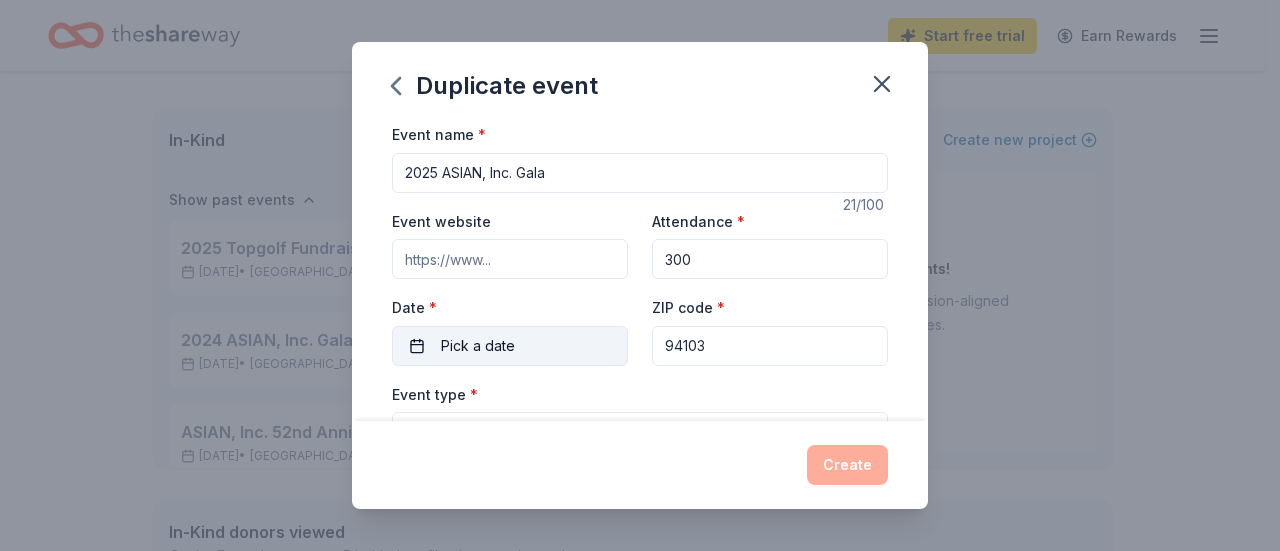click on "Pick a date" at bounding box center (478, 346) 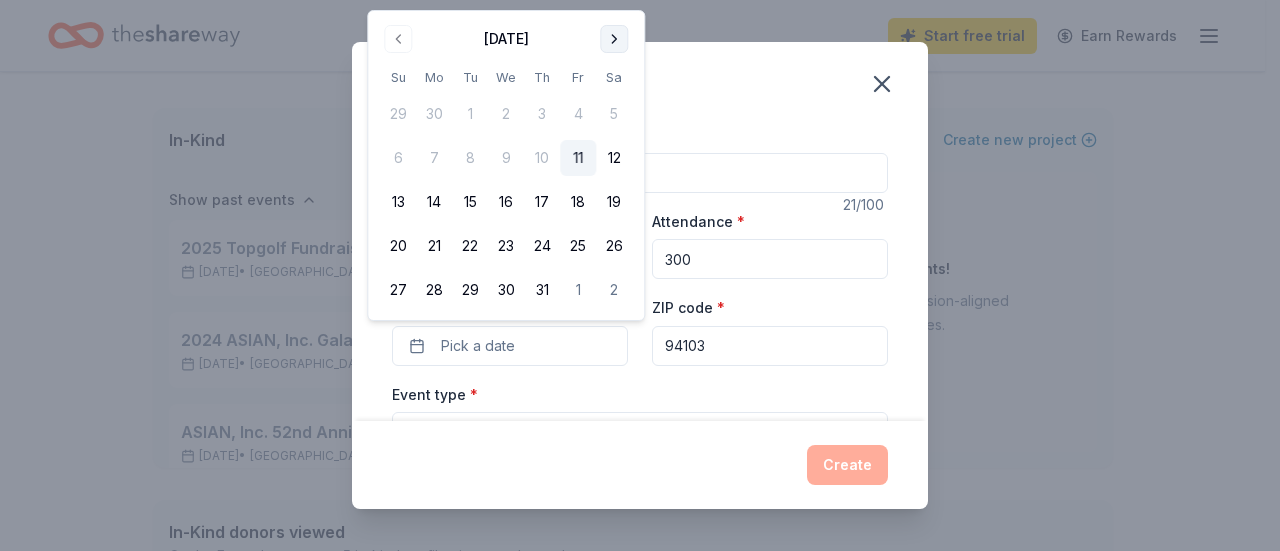click at bounding box center (614, 39) 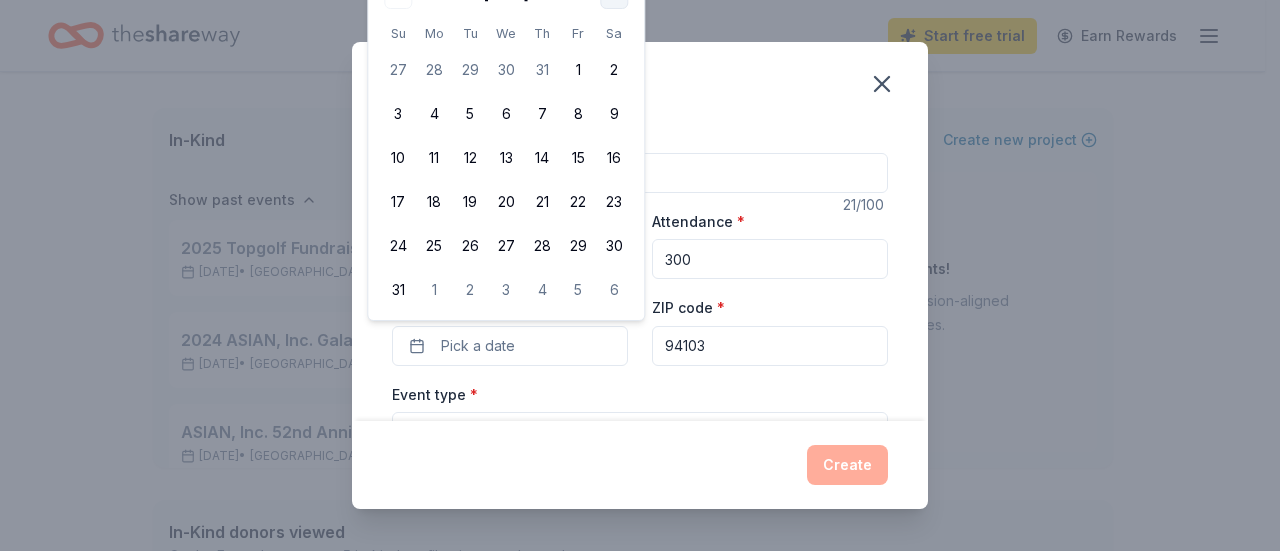 click at bounding box center [614, -5] 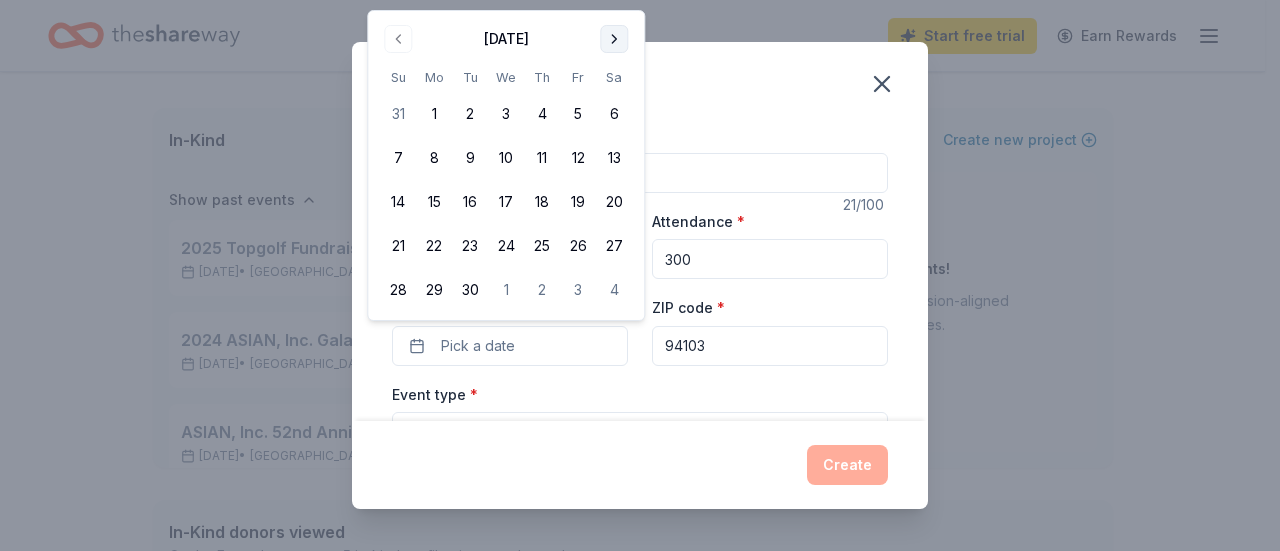 click at bounding box center [614, 39] 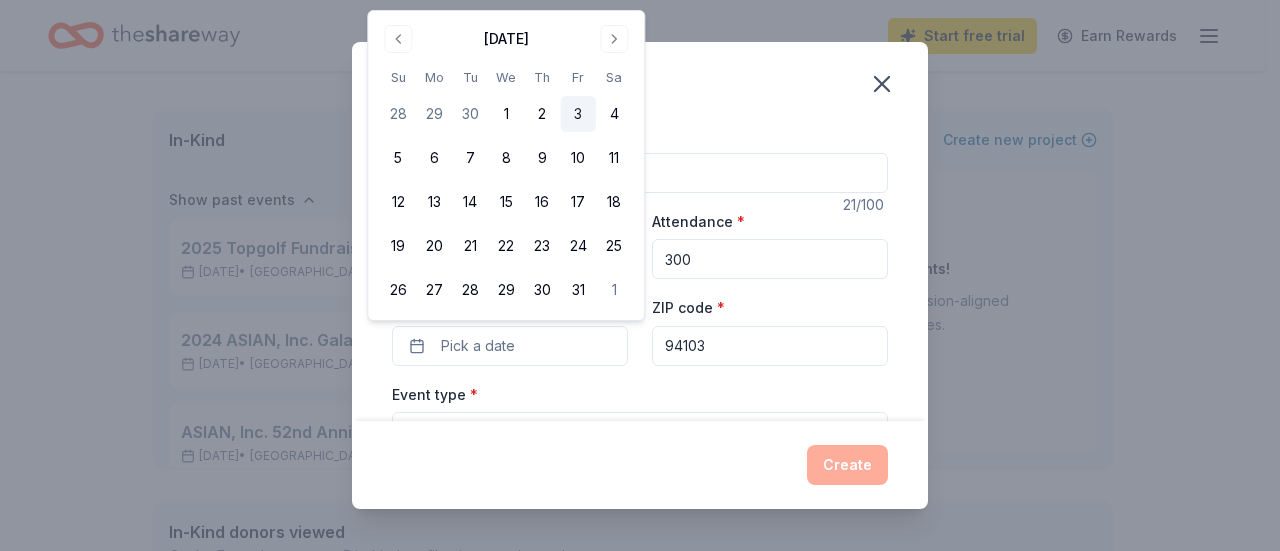 click on "3" at bounding box center (578, 114) 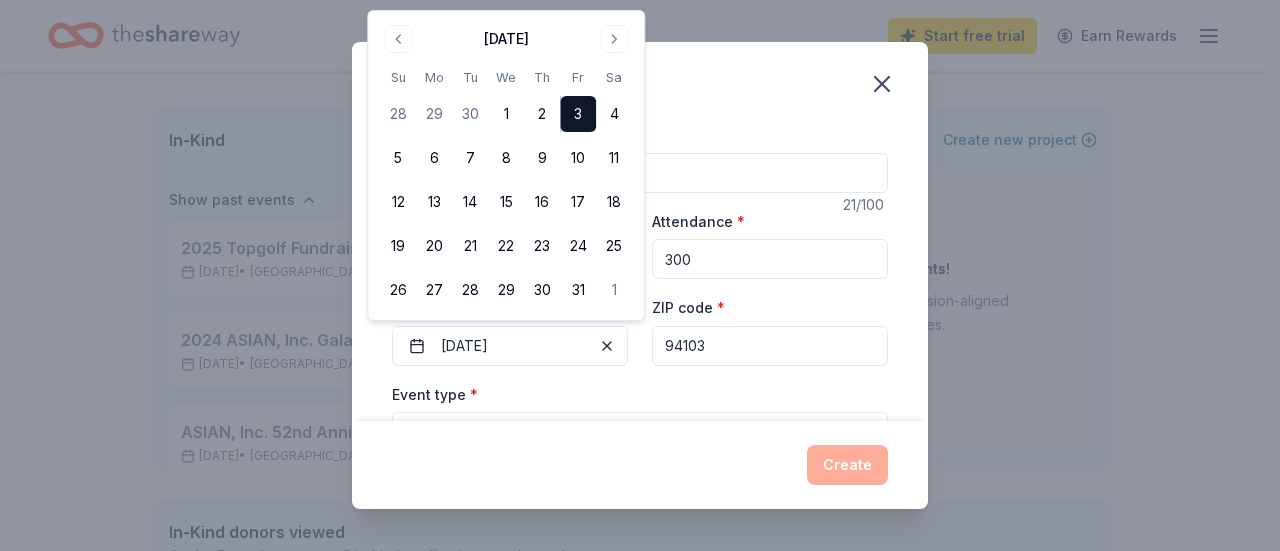 click on "ZIP code * 94103" at bounding box center [770, 330] 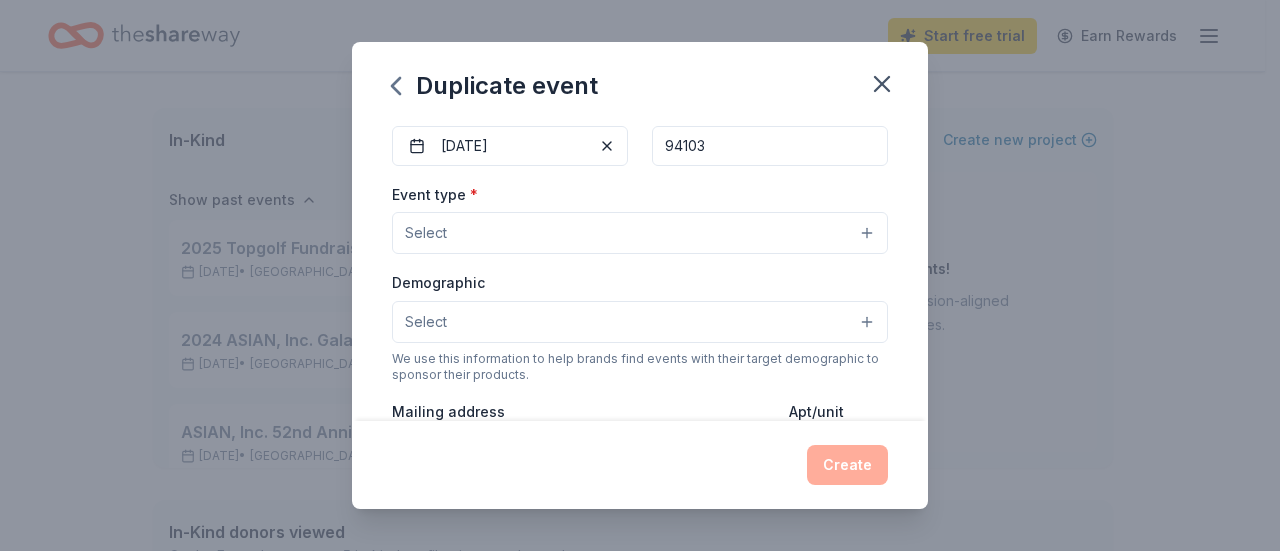 click on "Select" at bounding box center (640, 233) 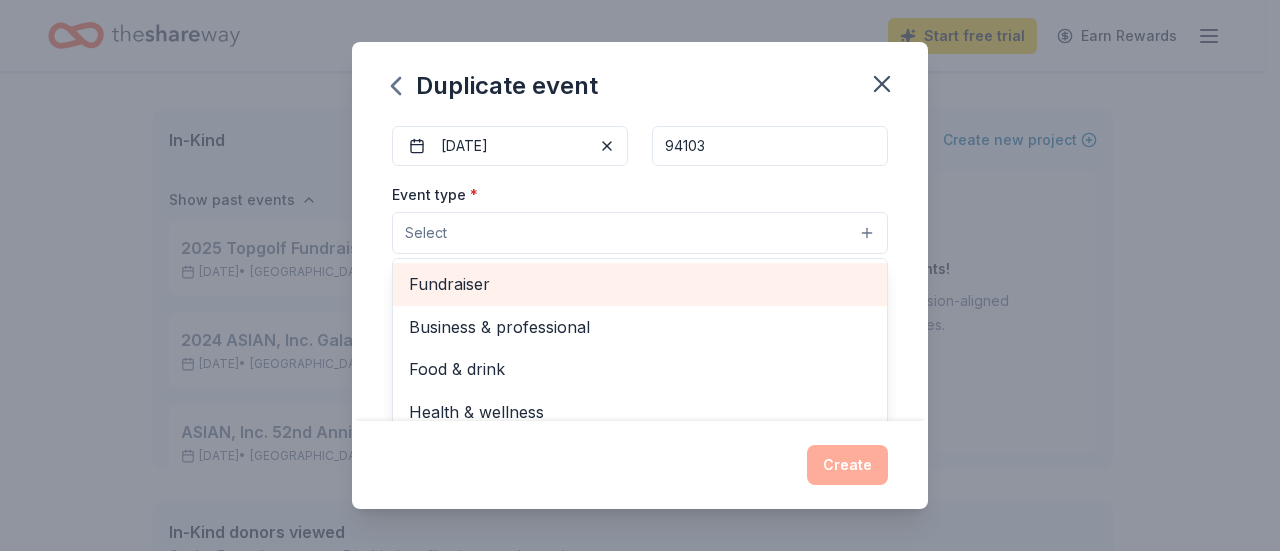 click on "Fundraiser" at bounding box center (640, 284) 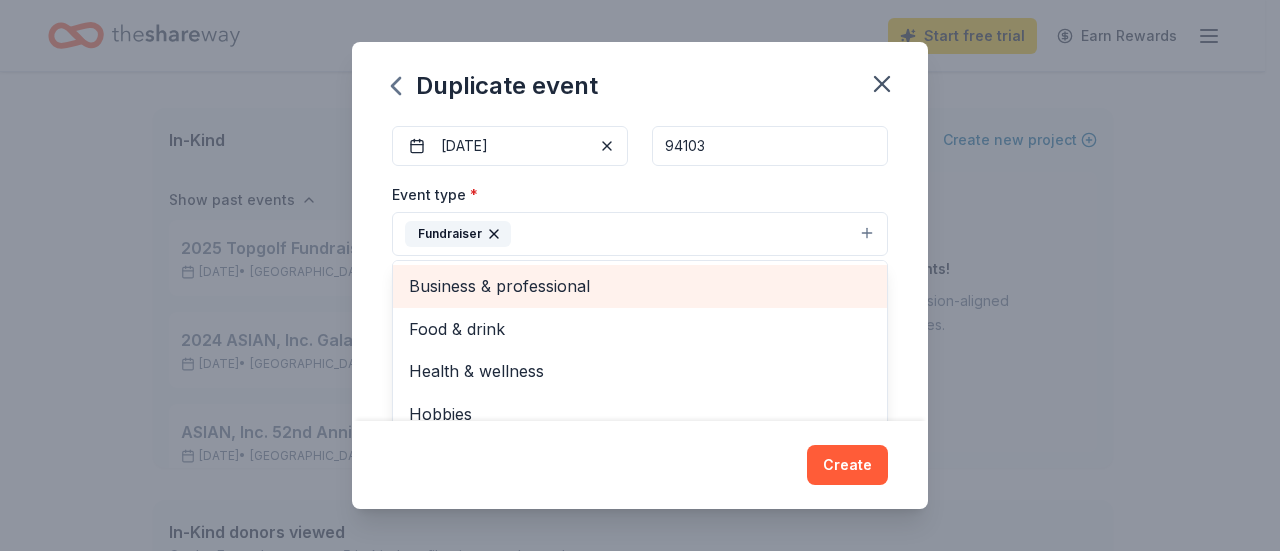 click on "Business & professional" at bounding box center [640, 286] 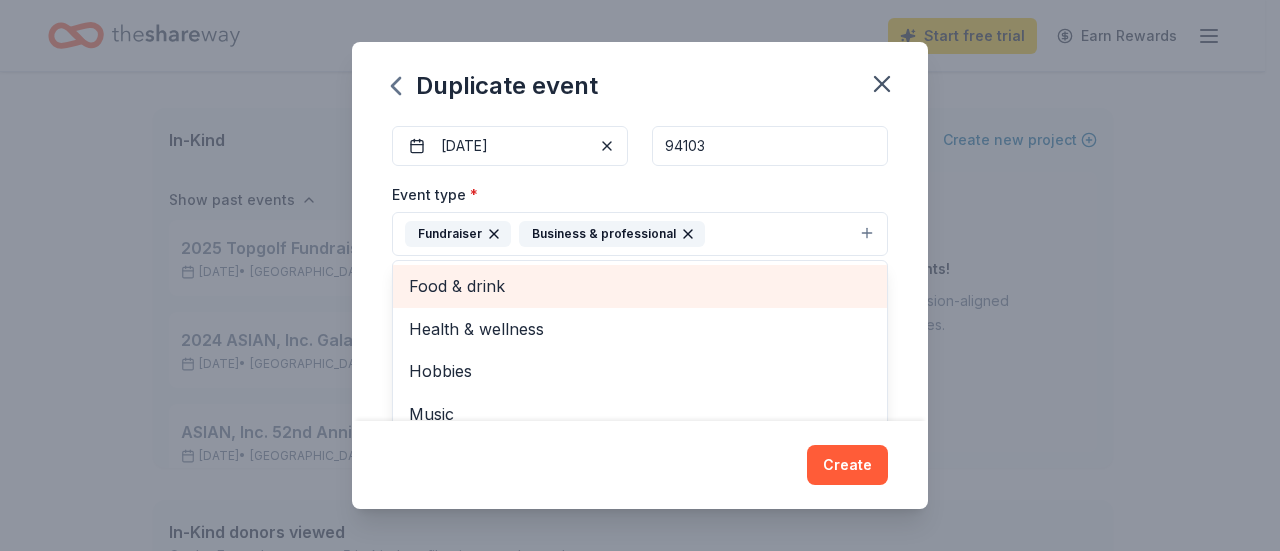 scroll, scrollTop: 300, scrollLeft: 0, axis: vertical 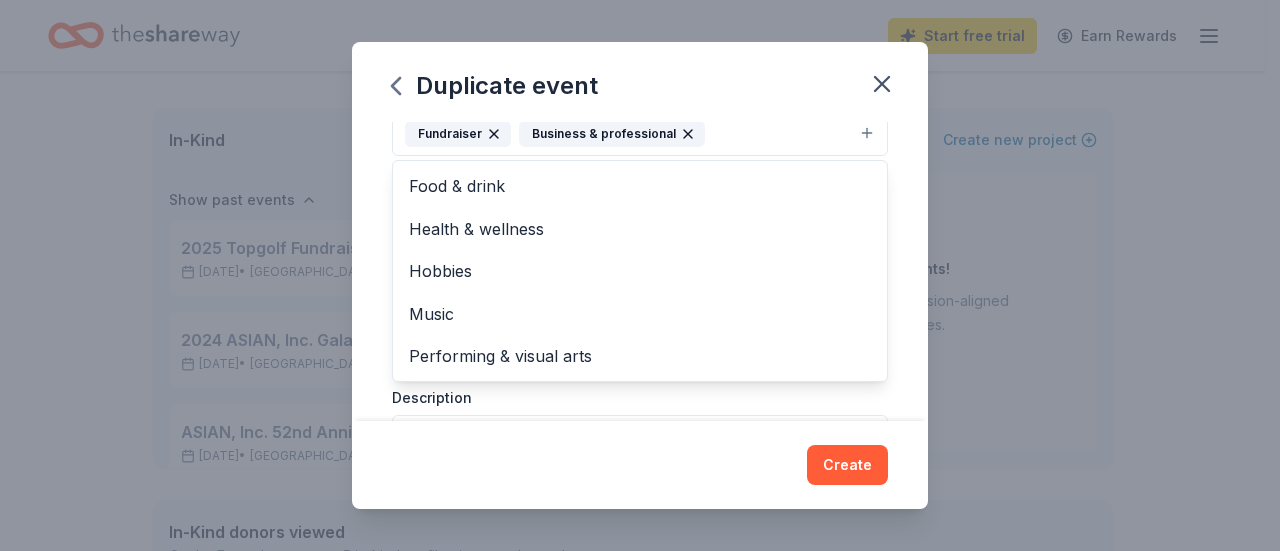 click on "Event name * 2025 ASIAN, Inc. Gala 21 /100 Event website Attendance * 300 Date * [DATE] ZIP code * 94103 Event type * Fundraiser Business & professional Food & drink Health & wellness Hobbies Music Performing & visual arts Demographic Select We use this information to help brands find events with their target demographic to sponsor their products. Mailing address Apt/unit Description What are you looking for? * Auction & raffle Meals Snacks Desserts Alcohol Beverages Send me reminders Email me reminders of donor application deadlines Recurring event Copy donors Saved Applied Approved Received Declined Not interested All copied donors will be given "saved" status in your new event. Companies that are no longer donating will not be copied." at bounding box center (640, 271) 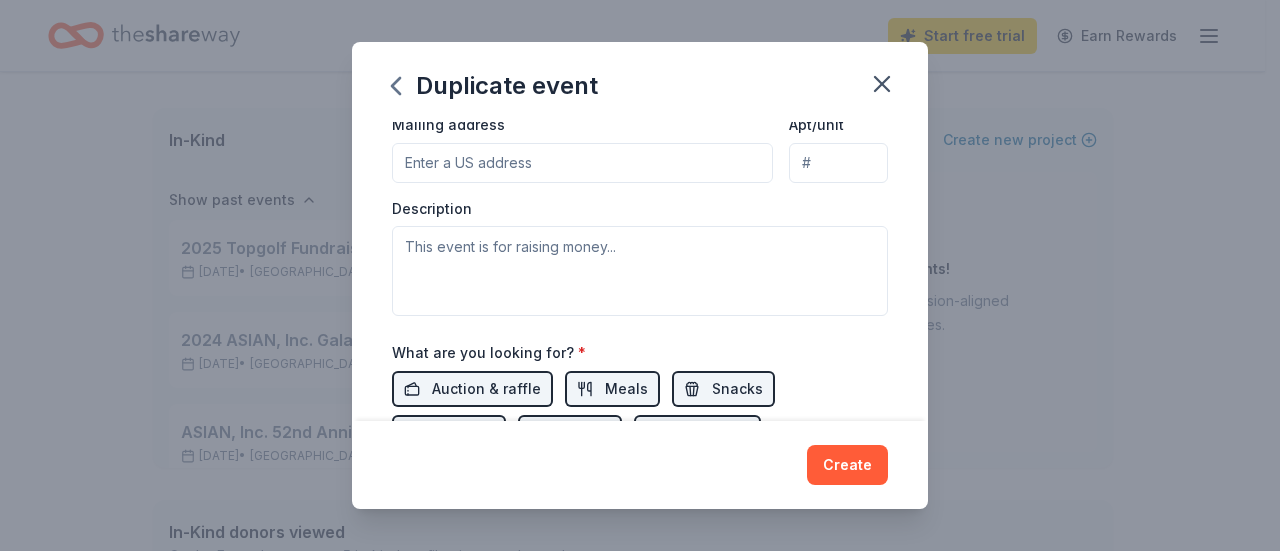 scroll, scrollTop: 589, scrollLeft: 0, axis: vertical 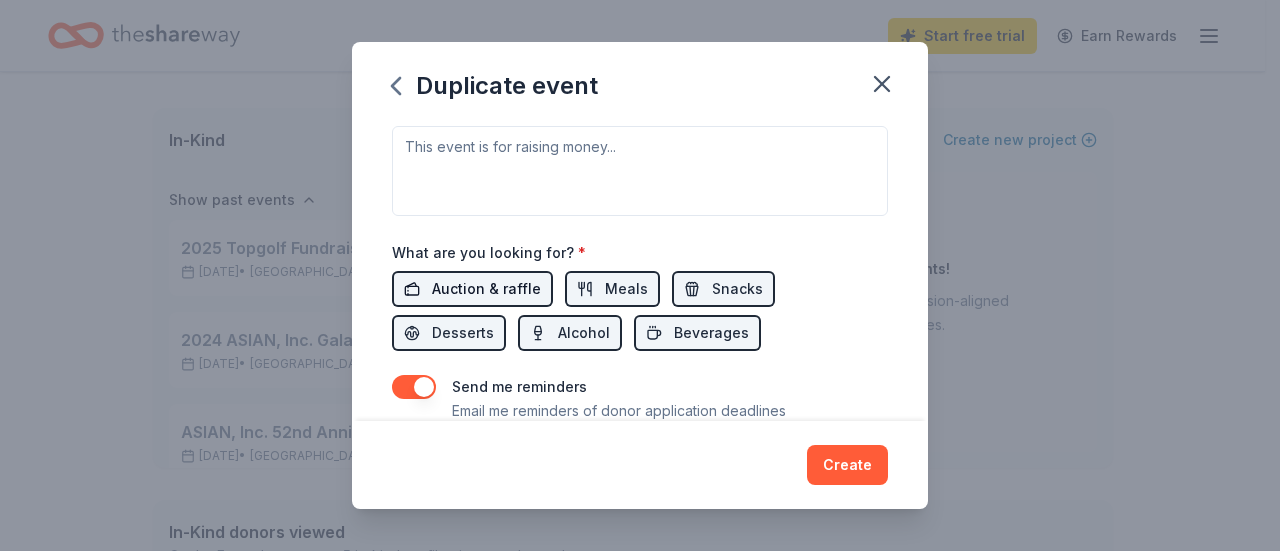 click on "Auction & raffle" at bounding box center [486, 289] 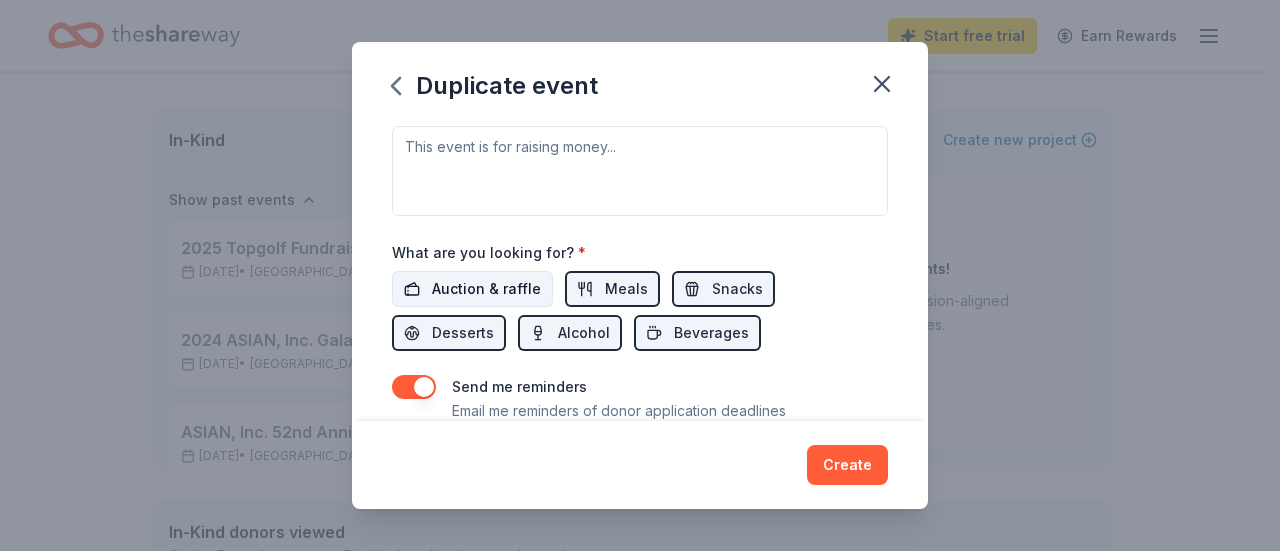 click on "Auction & raffle" at bounding box center [486, 289] 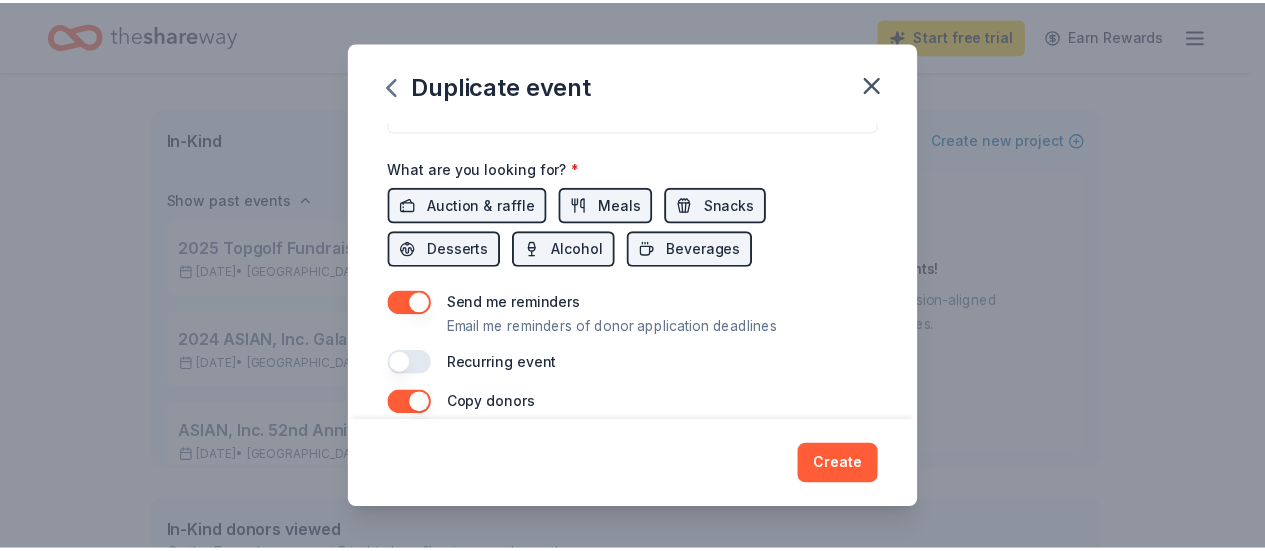 scroll, scrollTop: 873, scrollLeft: 0, axis: vertical 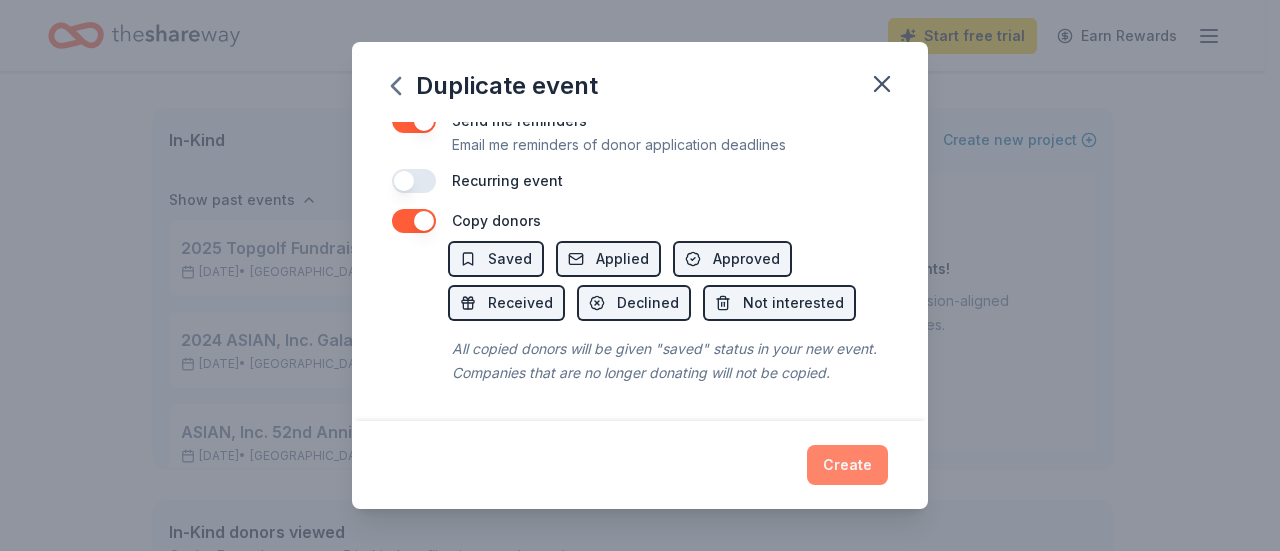 click on "Create" at bounding box center [847, 465] 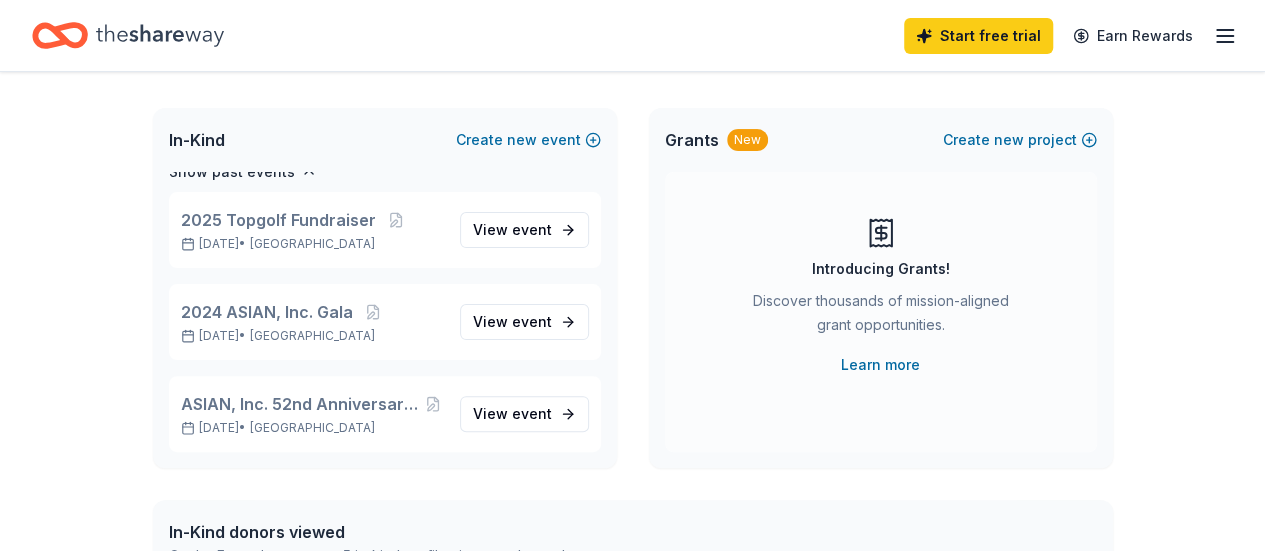 scroll, scrollTop: 76, scrollLeft: 0, axis: vertical 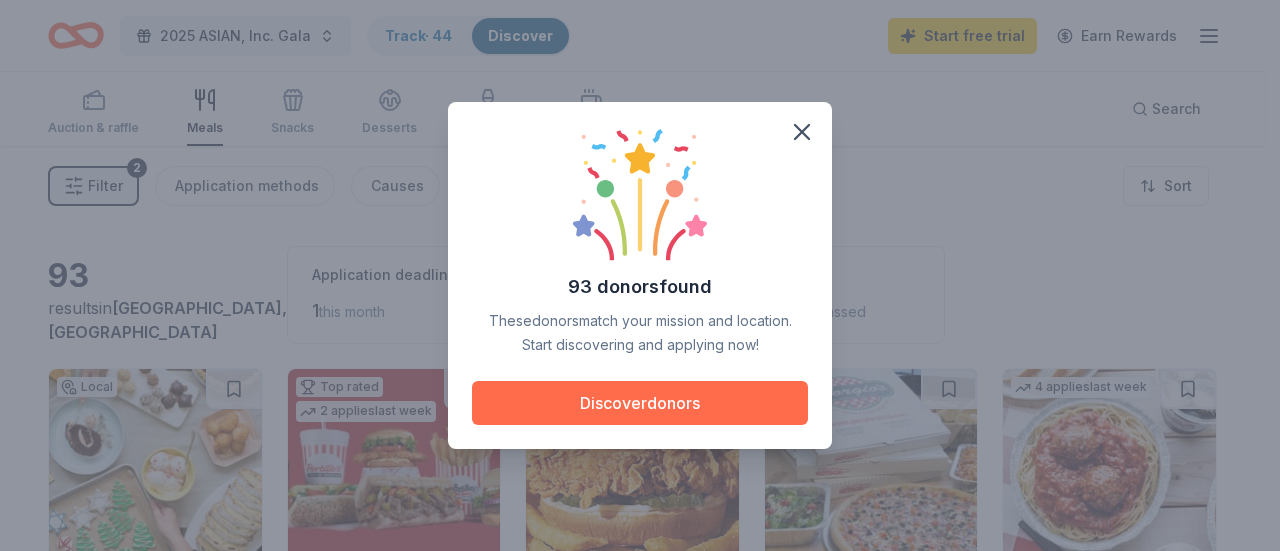 click on "Discover  donors" at bounding box center [640, 403] 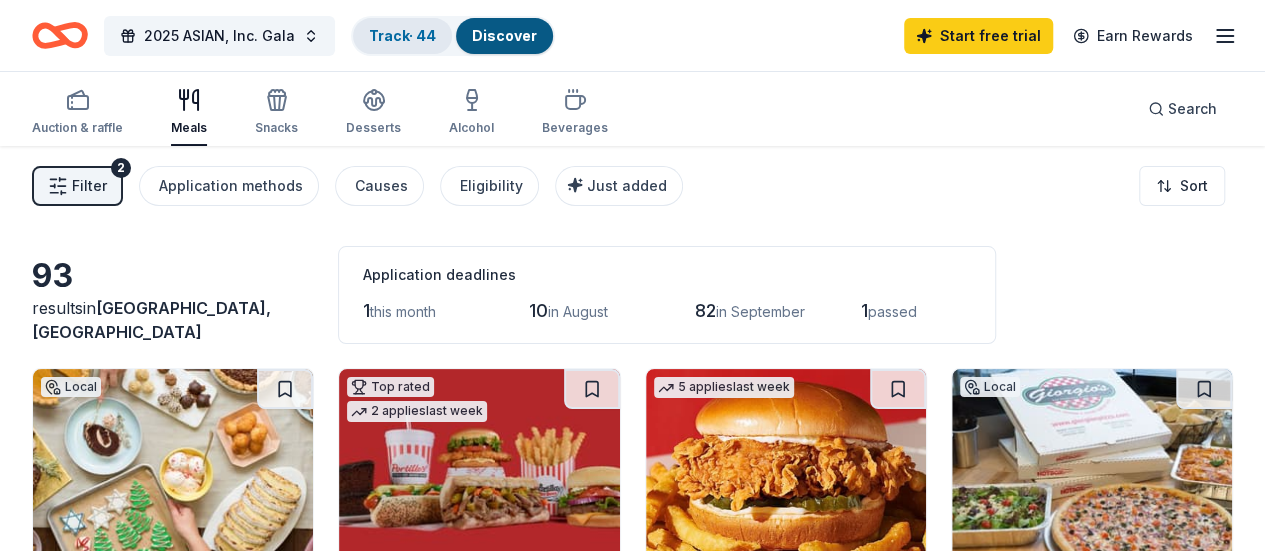 click on "Track  · 44" at bounding box center [402, 35] 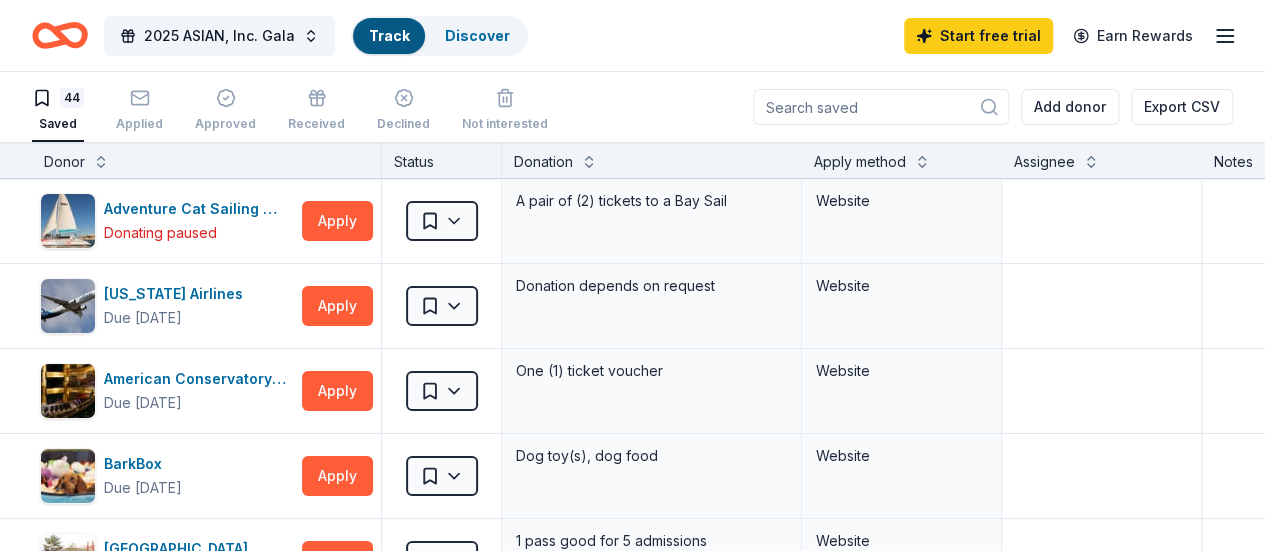 scroll, scrollTop: 0, scrollLeft: 0, axis: both 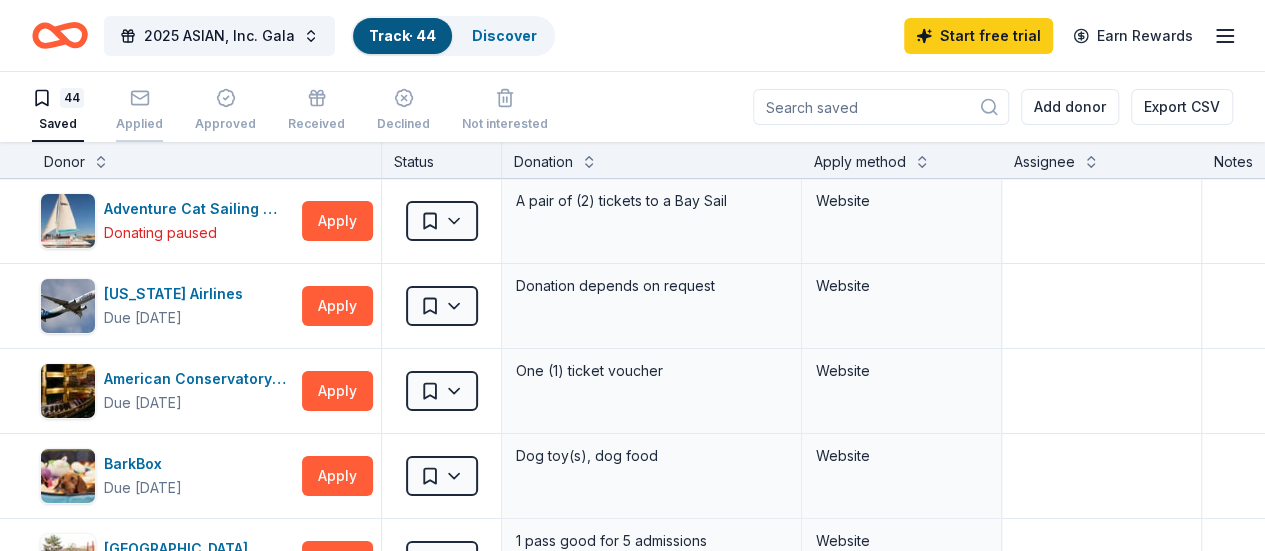 click on "Applied" at bounding box center (139, 124) 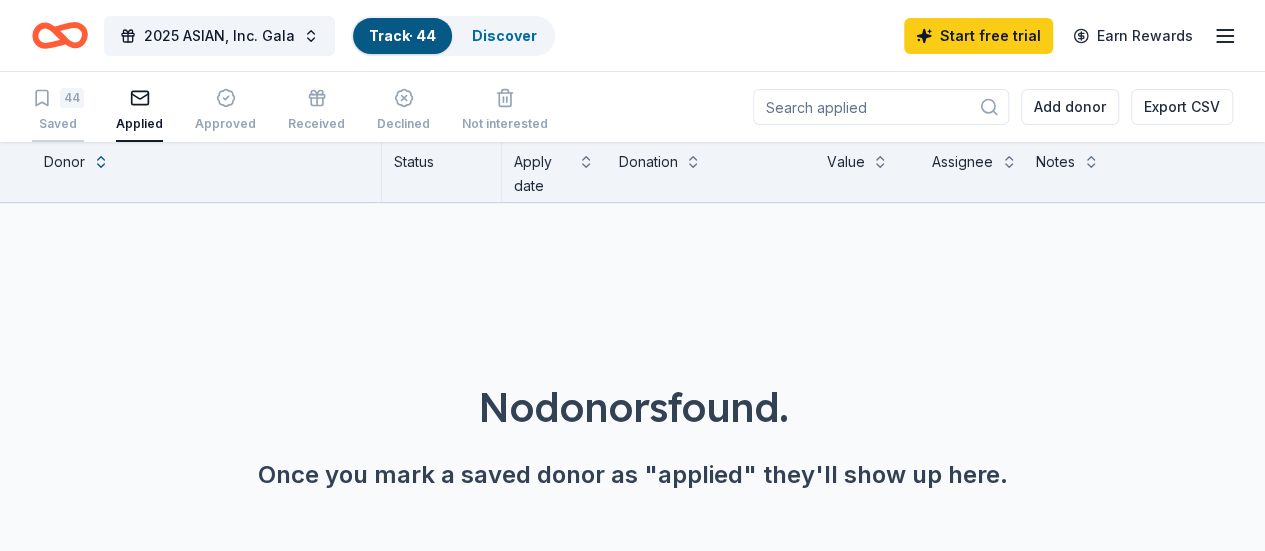 click on "44 Saved" at bounding box center [58, 110] 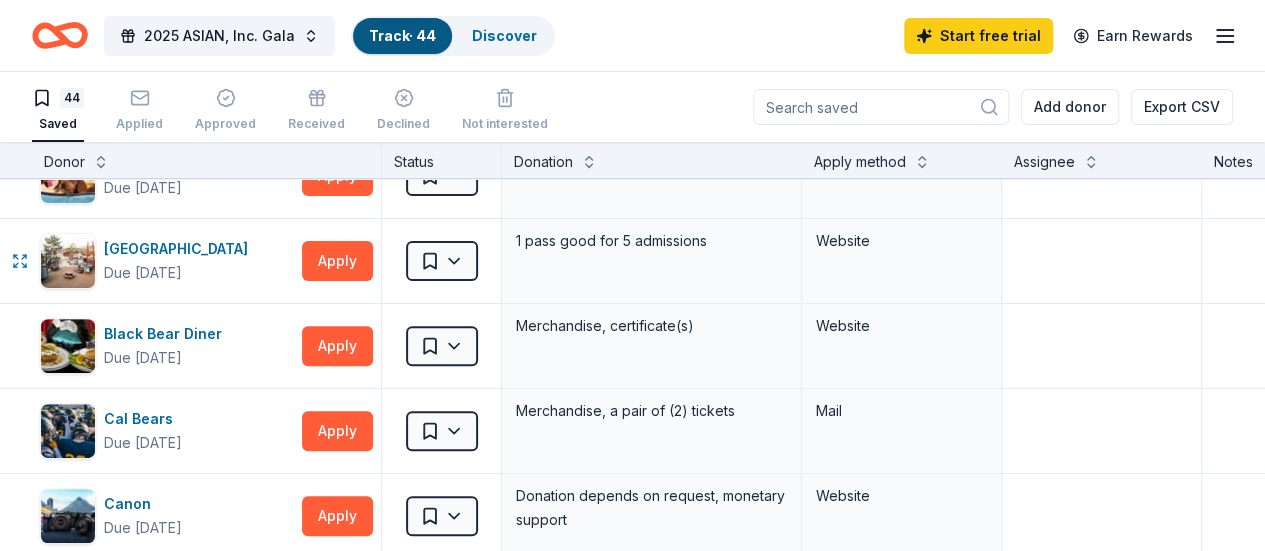 scroll, scrollTop: 0, scrollLeft: 0, axis: both 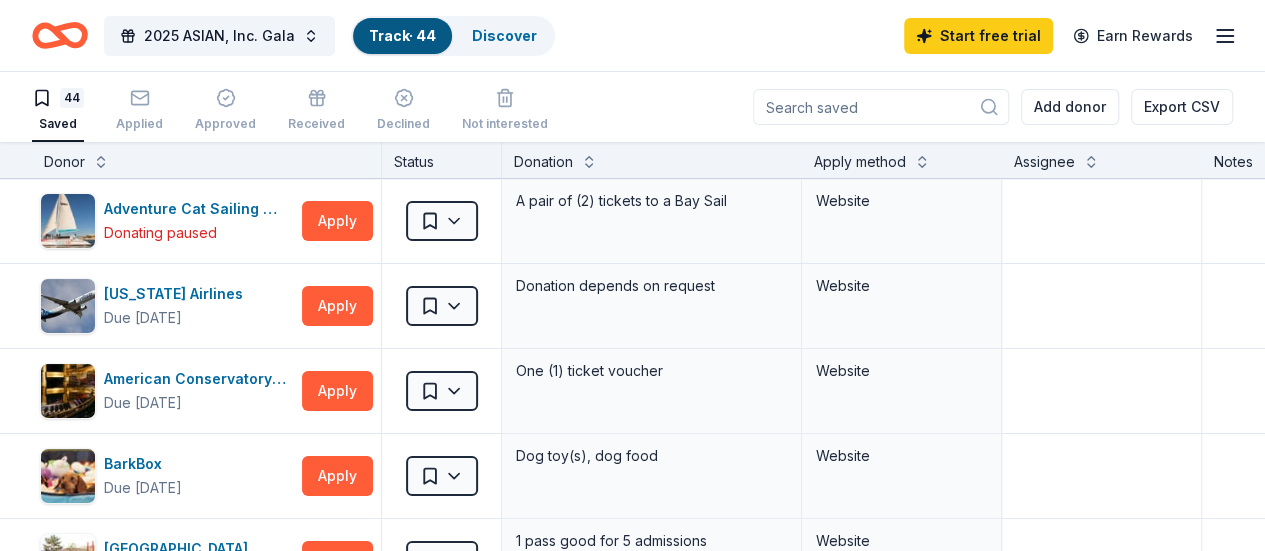 click 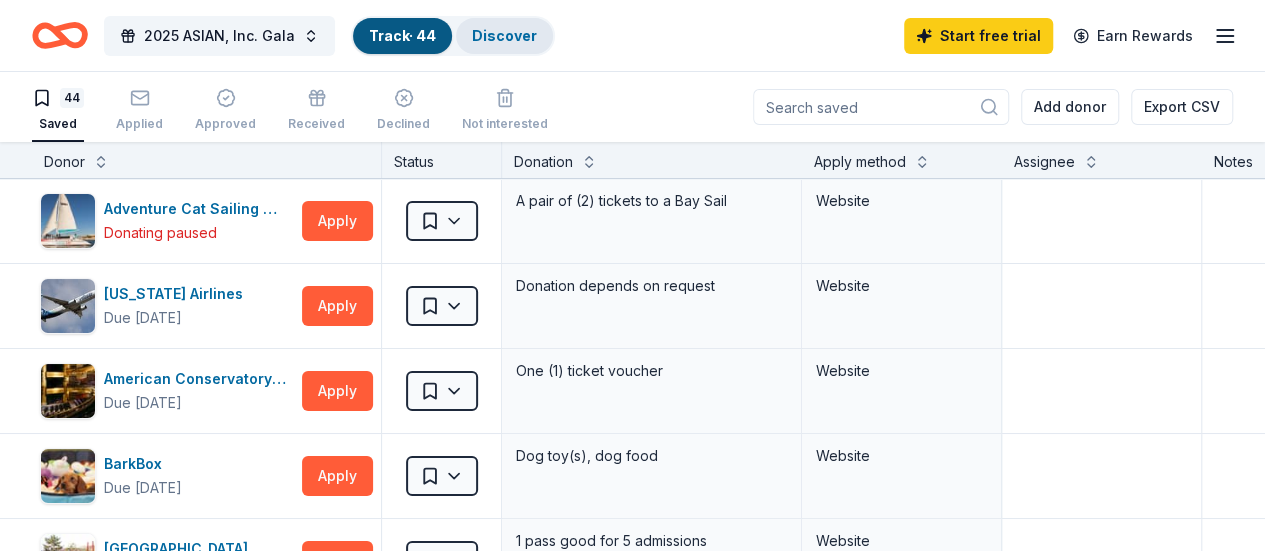 click on "Discover" at bounding box center [504, 36] 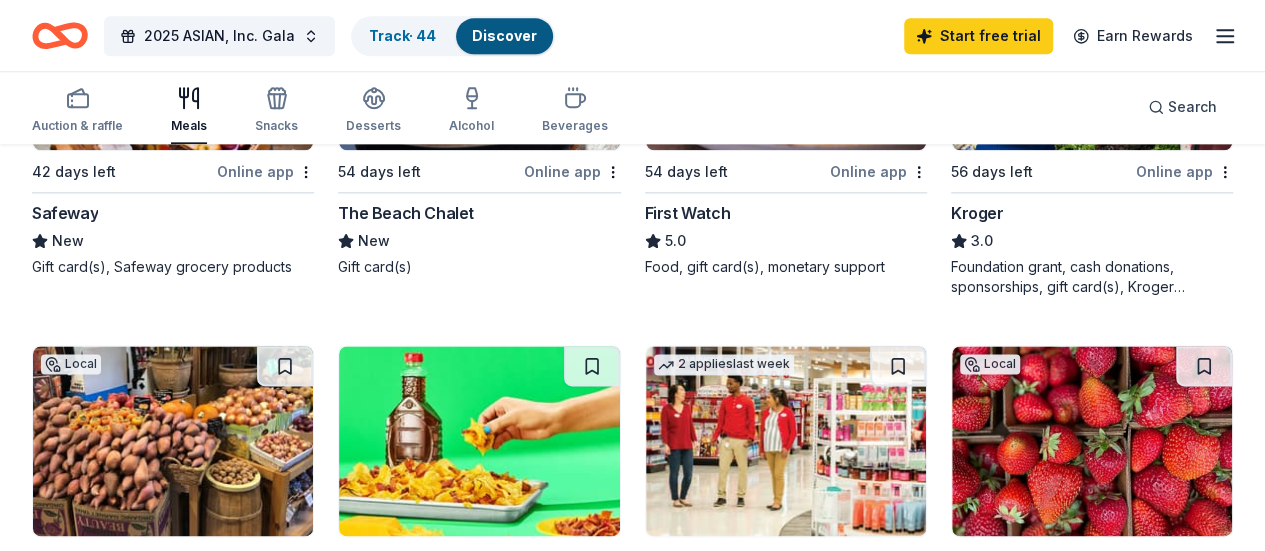 scroll, scrollTop: 1000, scrollLeft: 0, axis: vertical 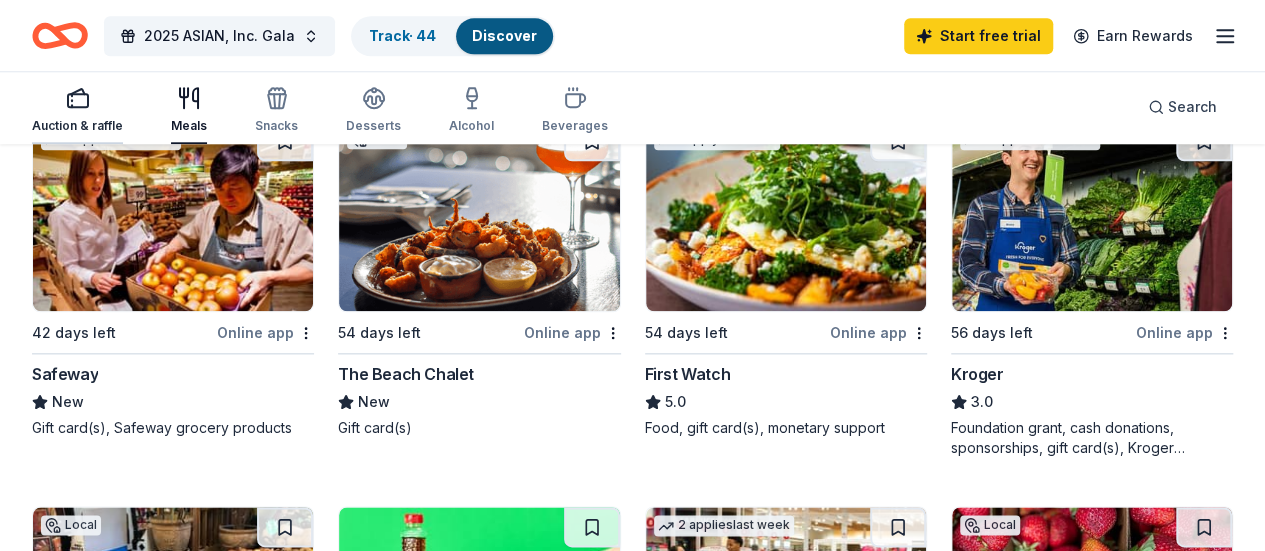 click on "Auction & raffle" at bounding box center (77, 126) 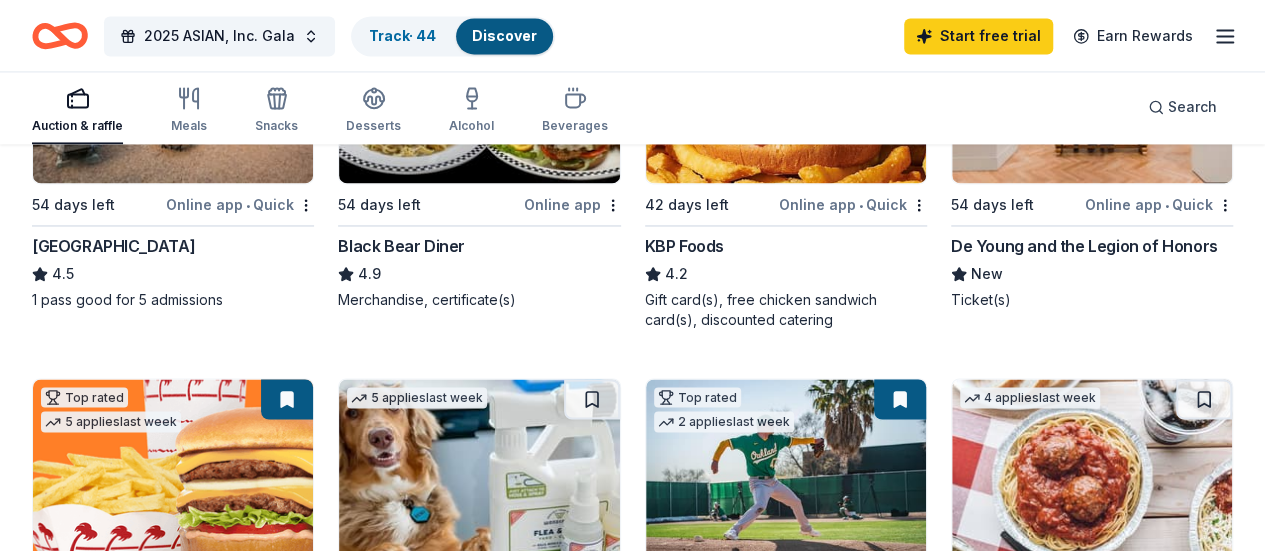 scroll, scrollTop: 1300, scrollLeft: 0, axis: vertical 